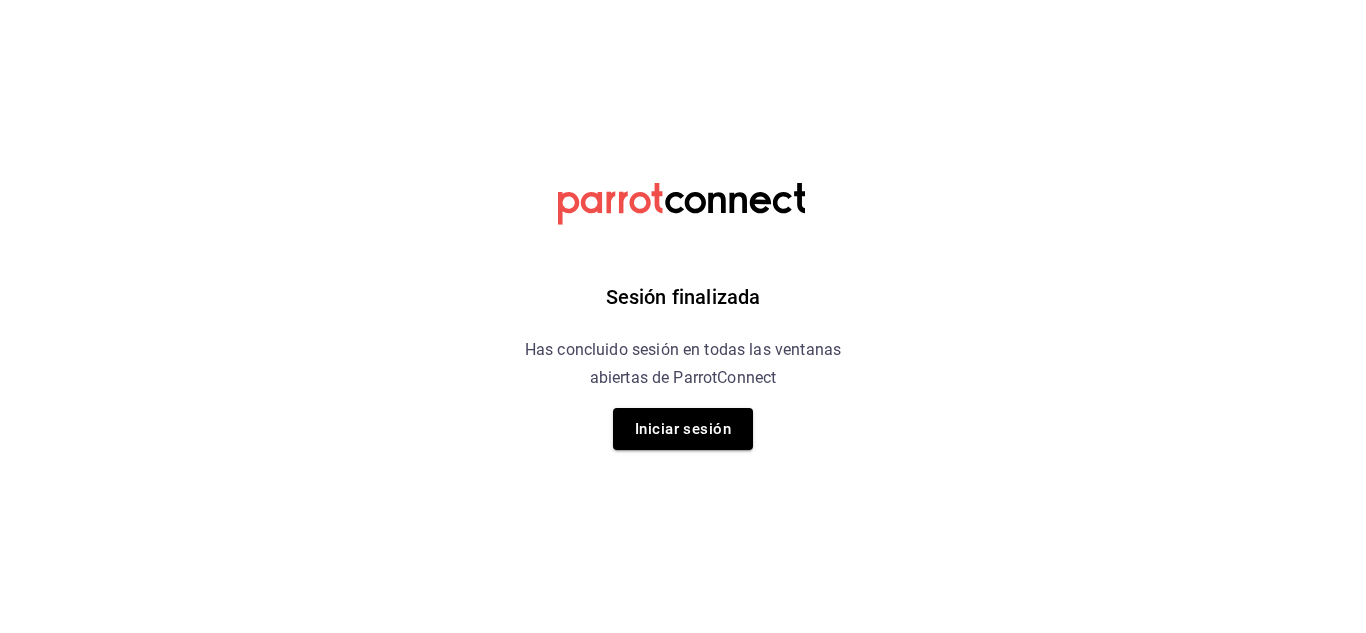 scroll, scrollTop: 0, scrollLeft: 0, axis: both 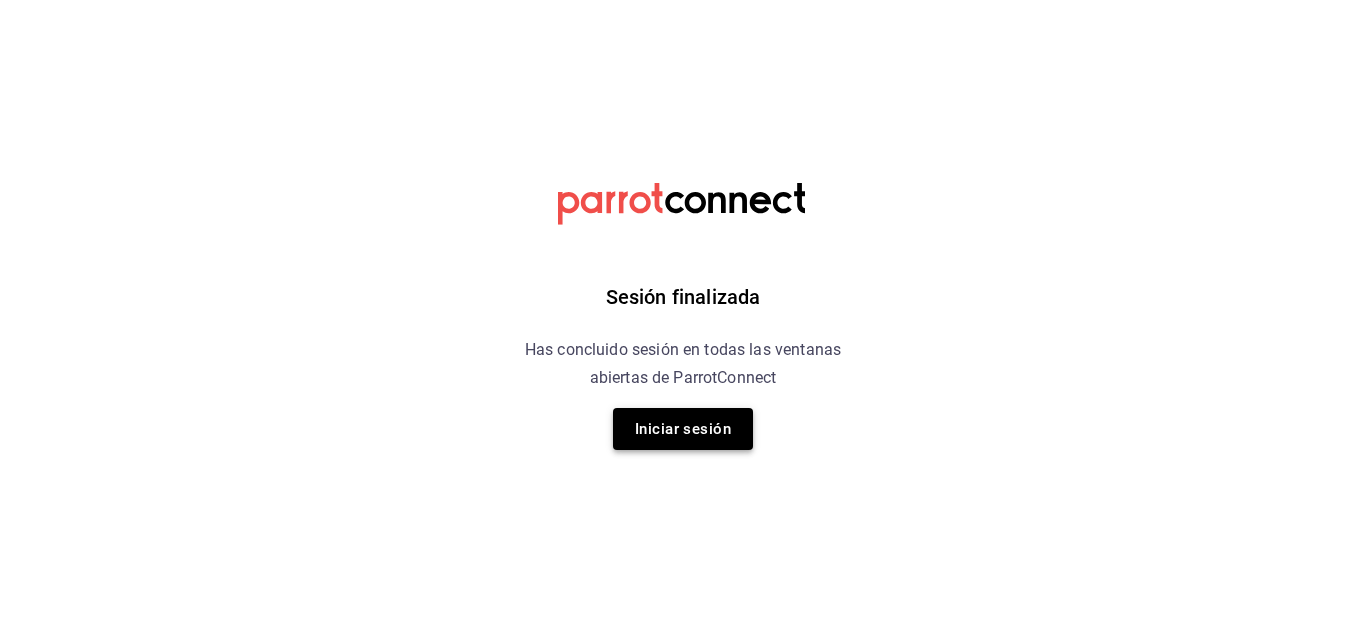 click on "Iniciar sesión" at bounding box center (683, 429) 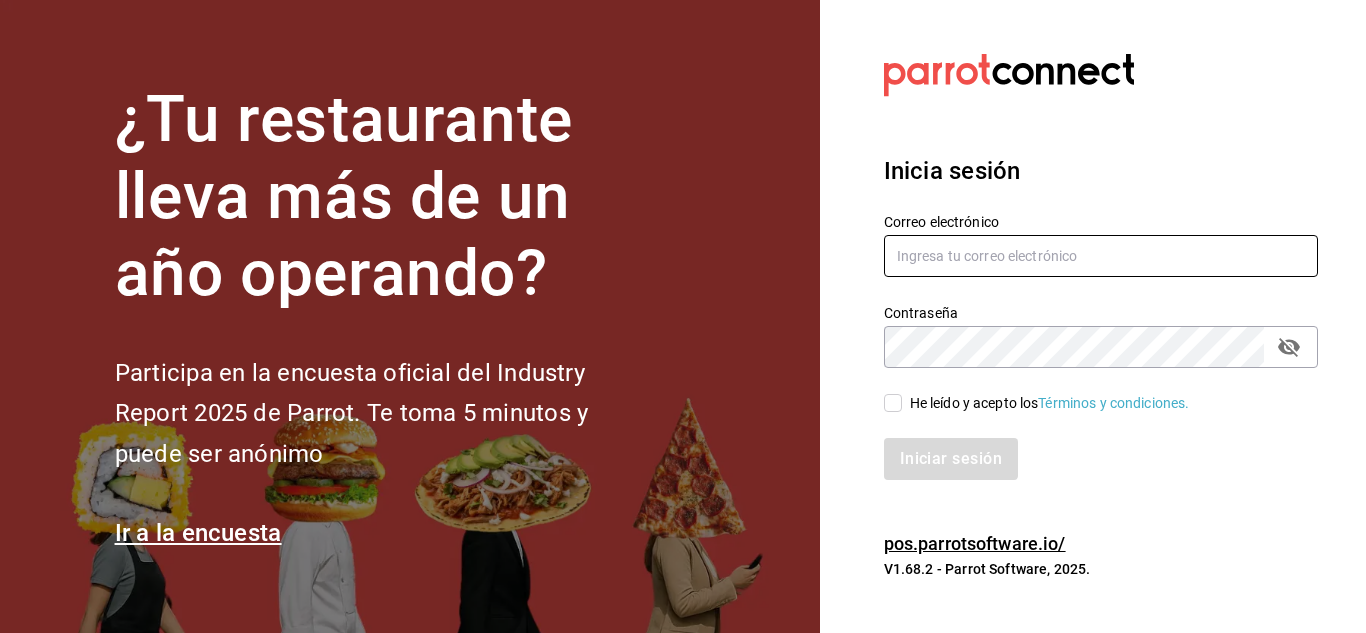 type on "[USERNAME]@[DOMAIN].com" 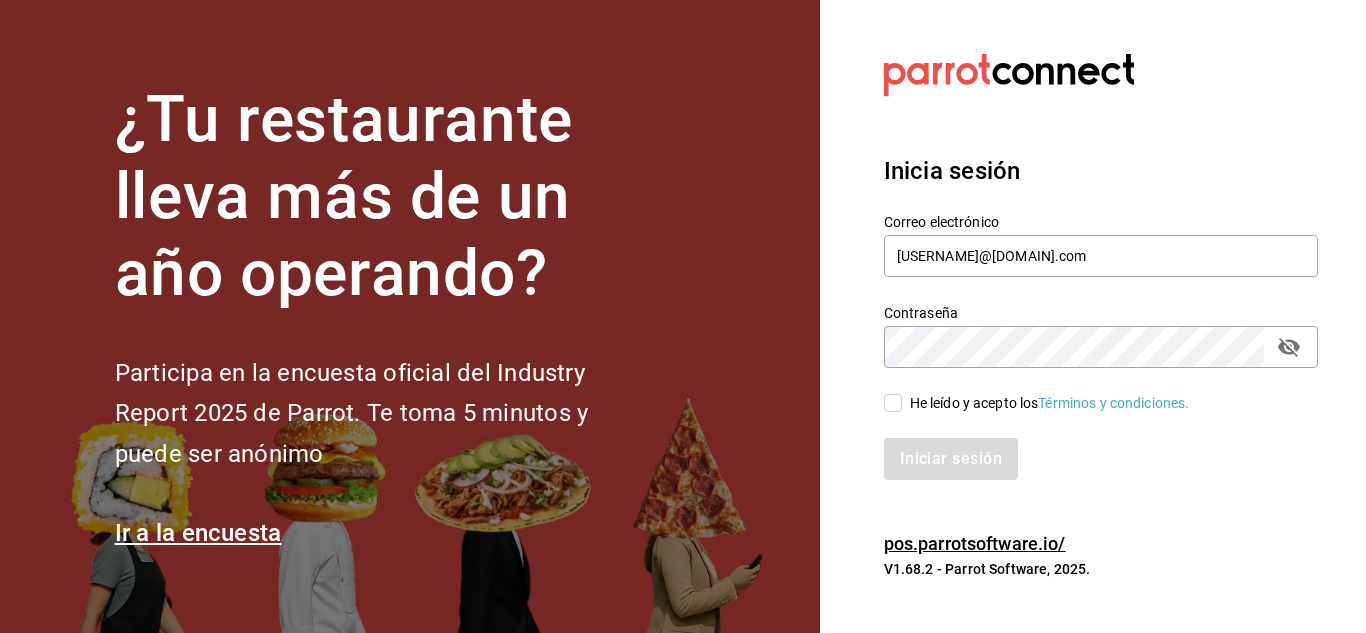 click on "He leído y acepto los  Términos y condiciones." at bounding box center (893, 403) 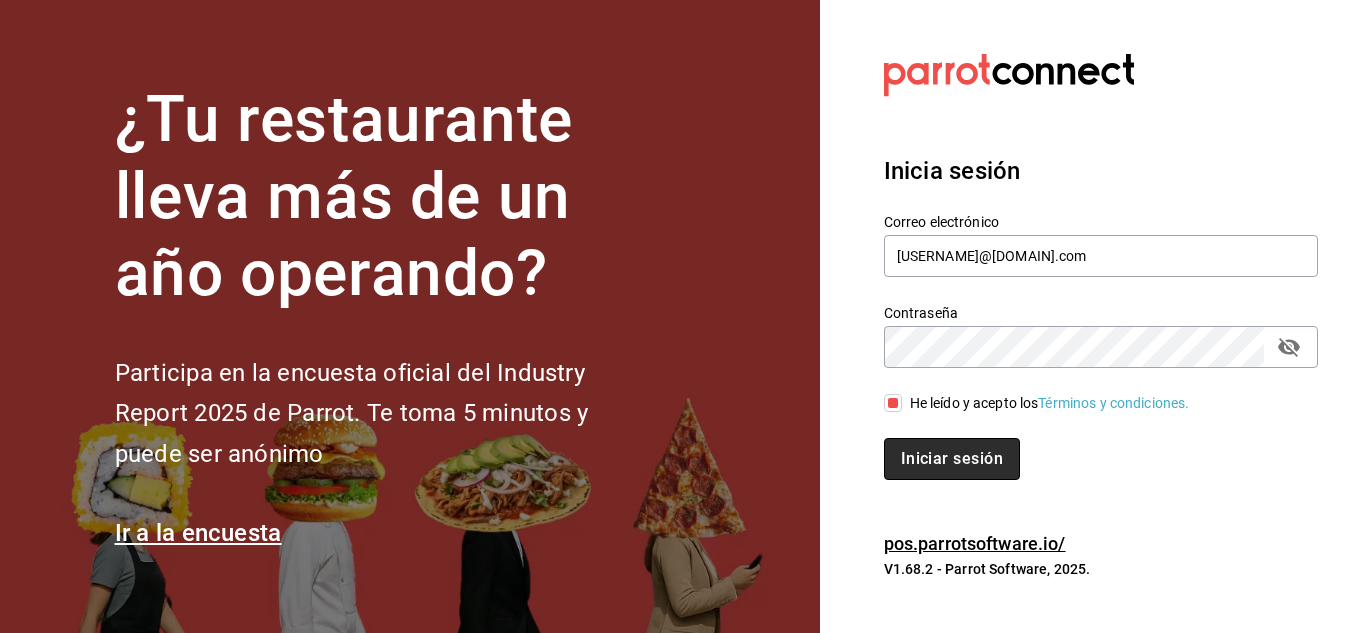 click on "Iniciar sesión" at bounding box center [952, 459] 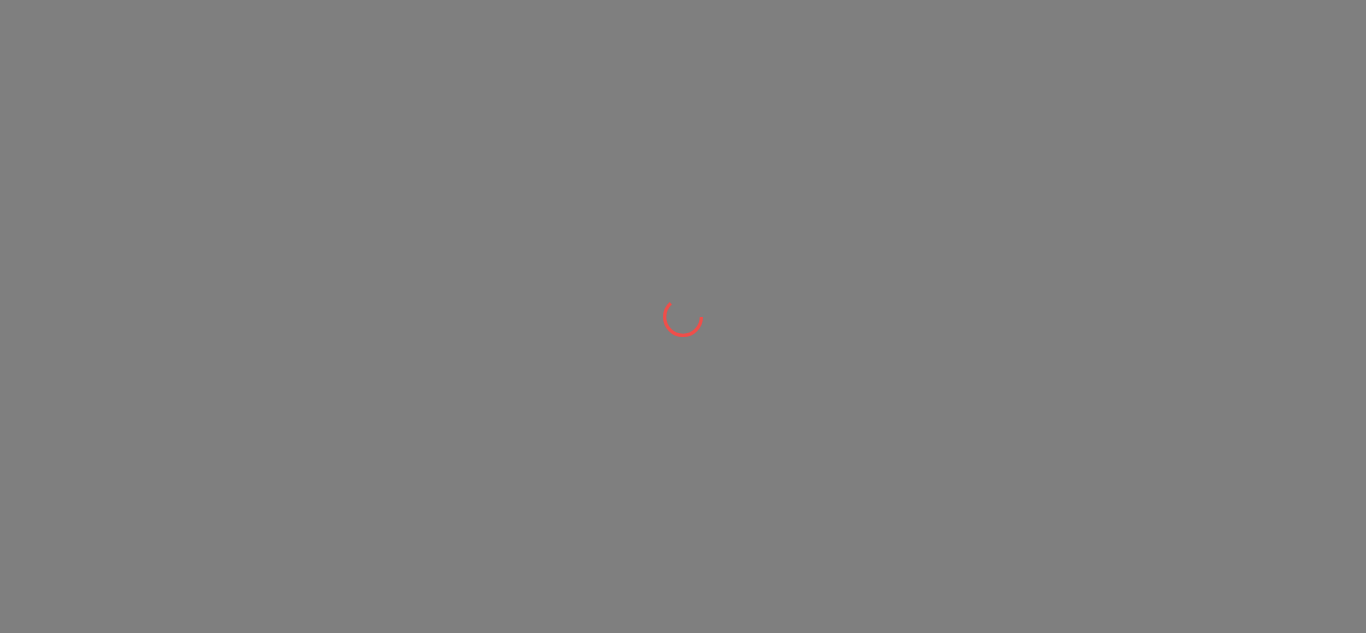 scroll, scrollTop: 0, scrollLeft: 0, axis: both 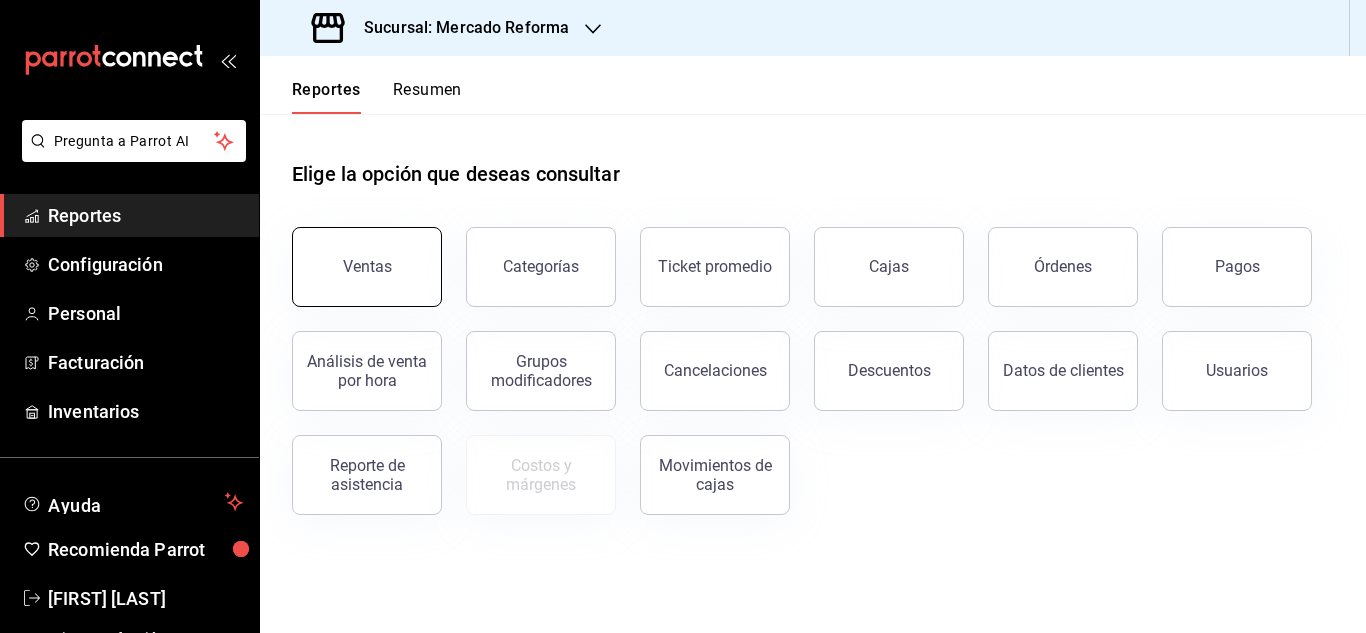 click on "Ventas" at bounding box center (367, 267) 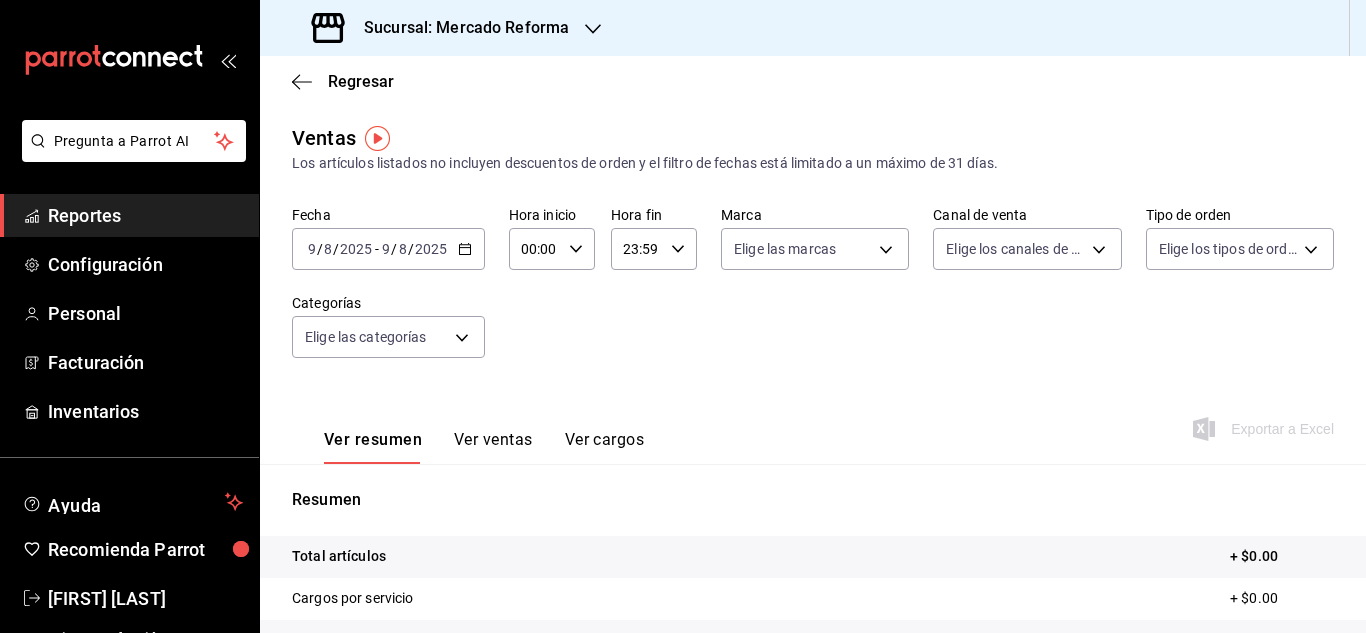 click on "/" at bounding box center [320, 249] 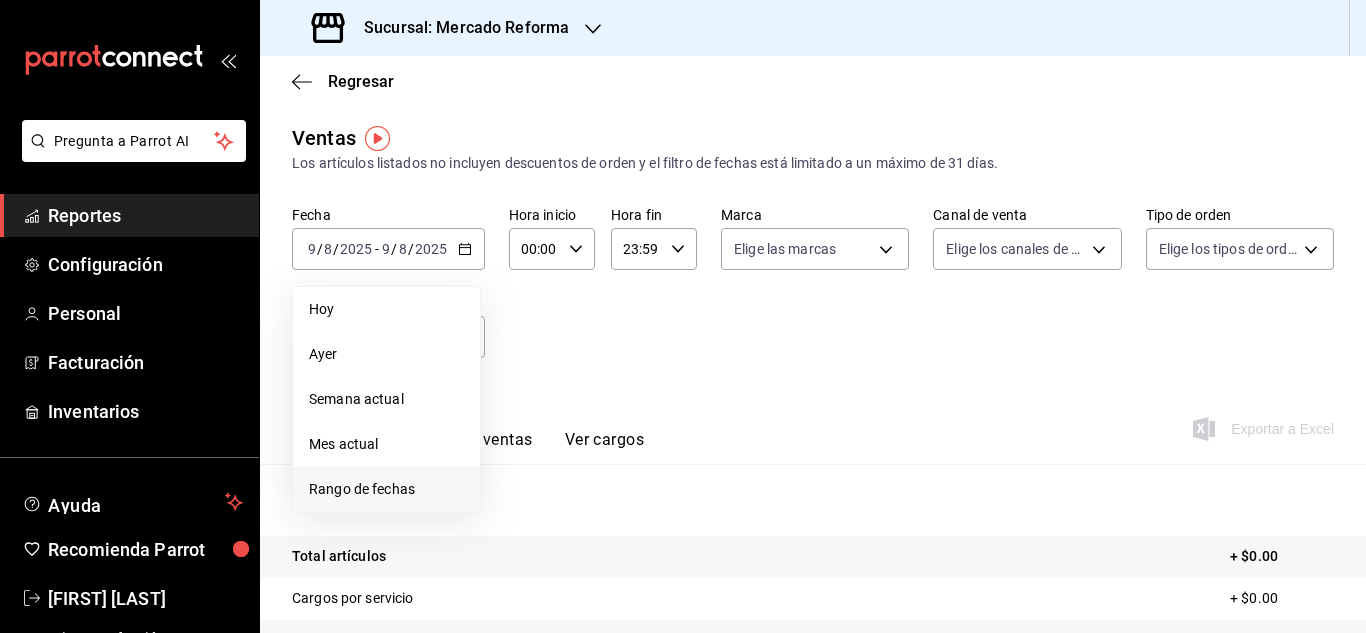click on "Rango de fechas" at bounding box center [386, 489] 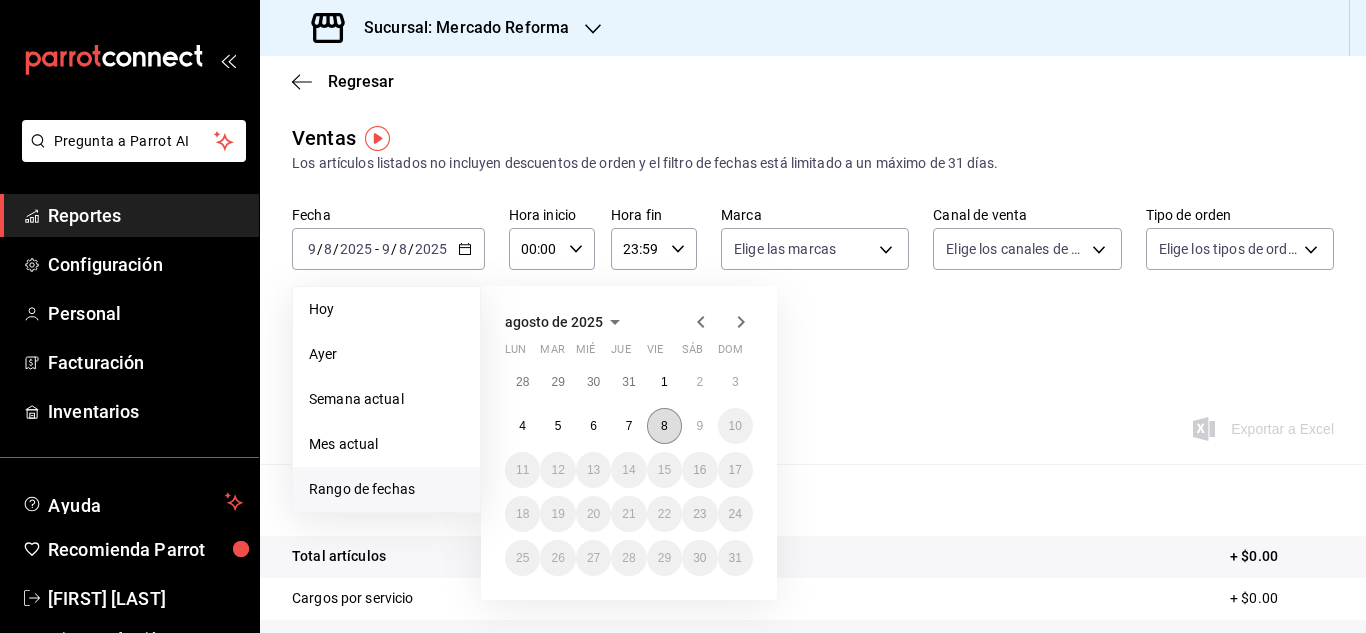 click on "8" at bounding box center [664, 426] 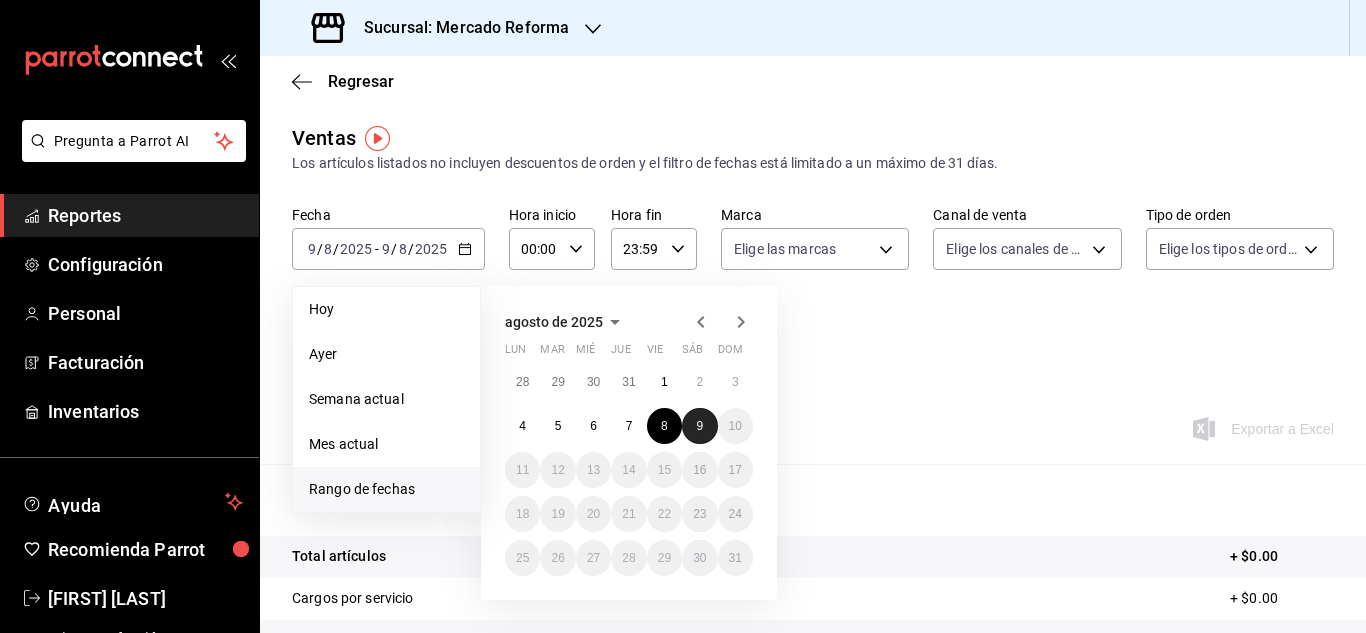 click on "9" at bounding box center (699, 426) 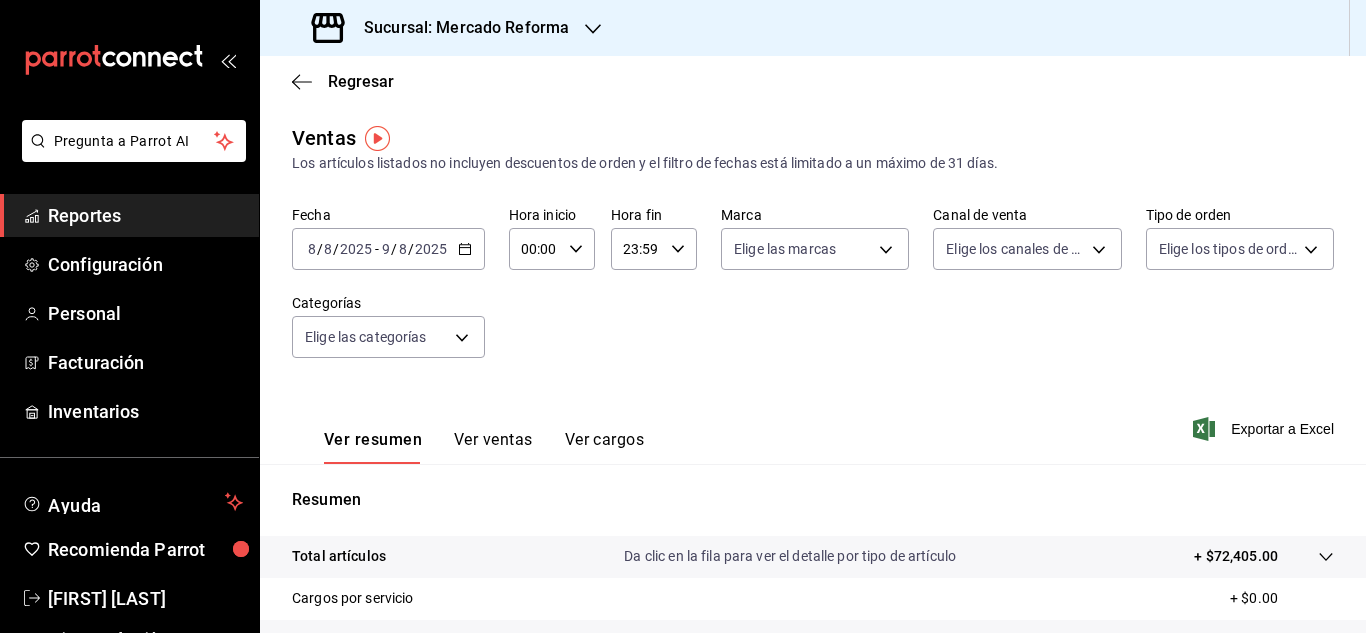 click 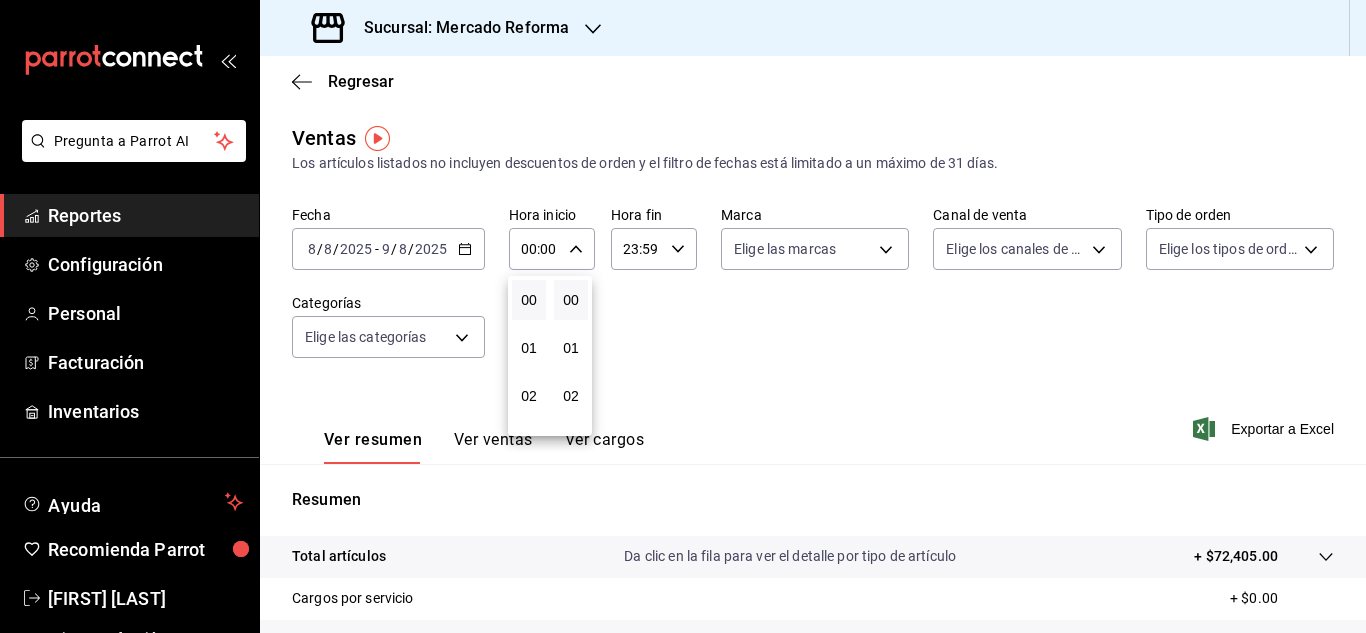 click at bounding box center (683, 316) 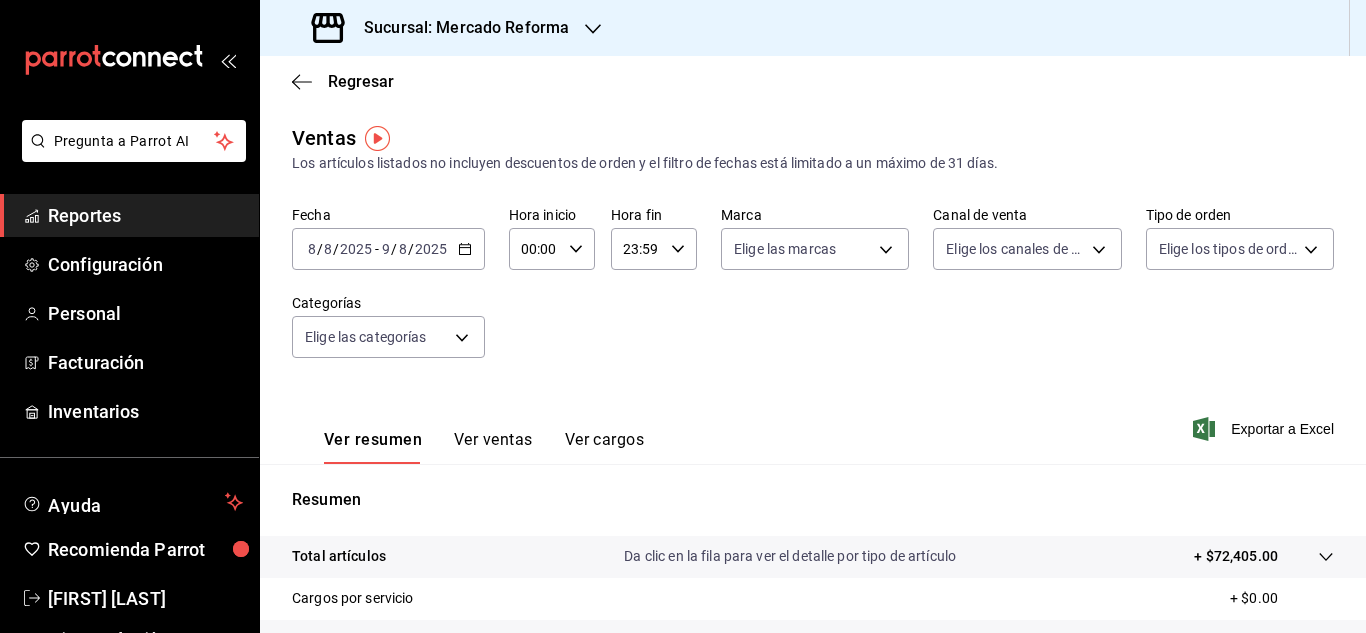 click at bounding box center (593, 28) 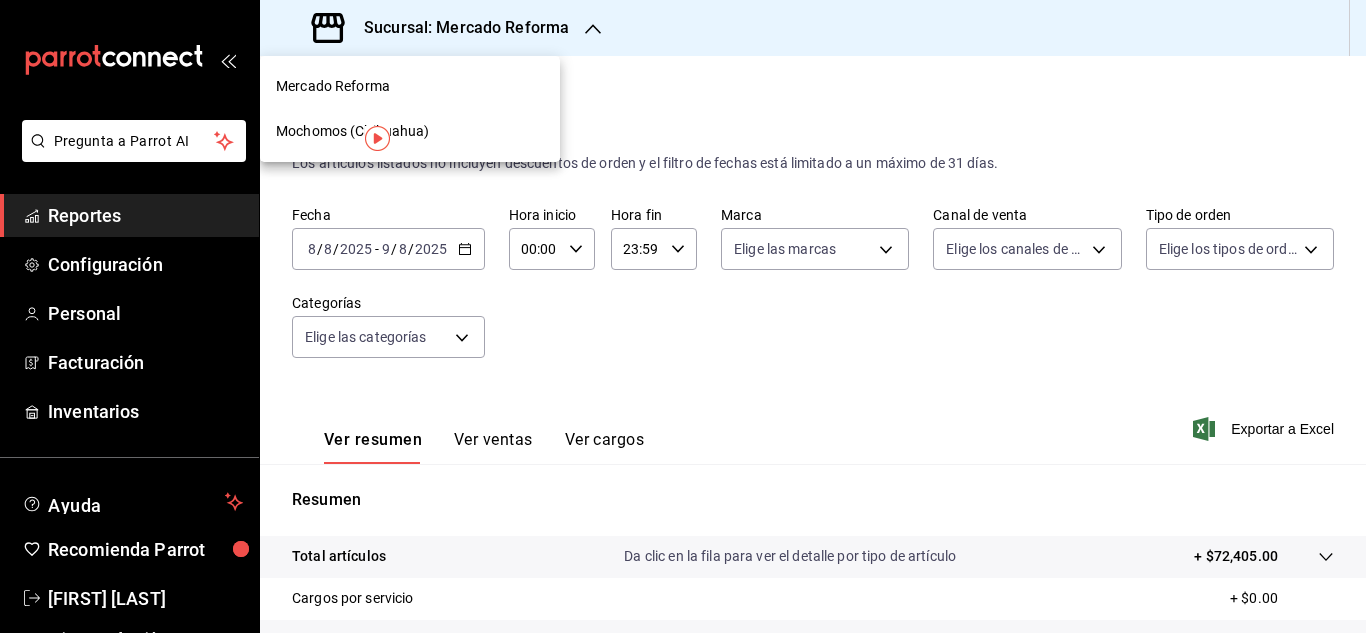 click on "Mochomos (Chihuahua)" at bounding box center [410, 131] 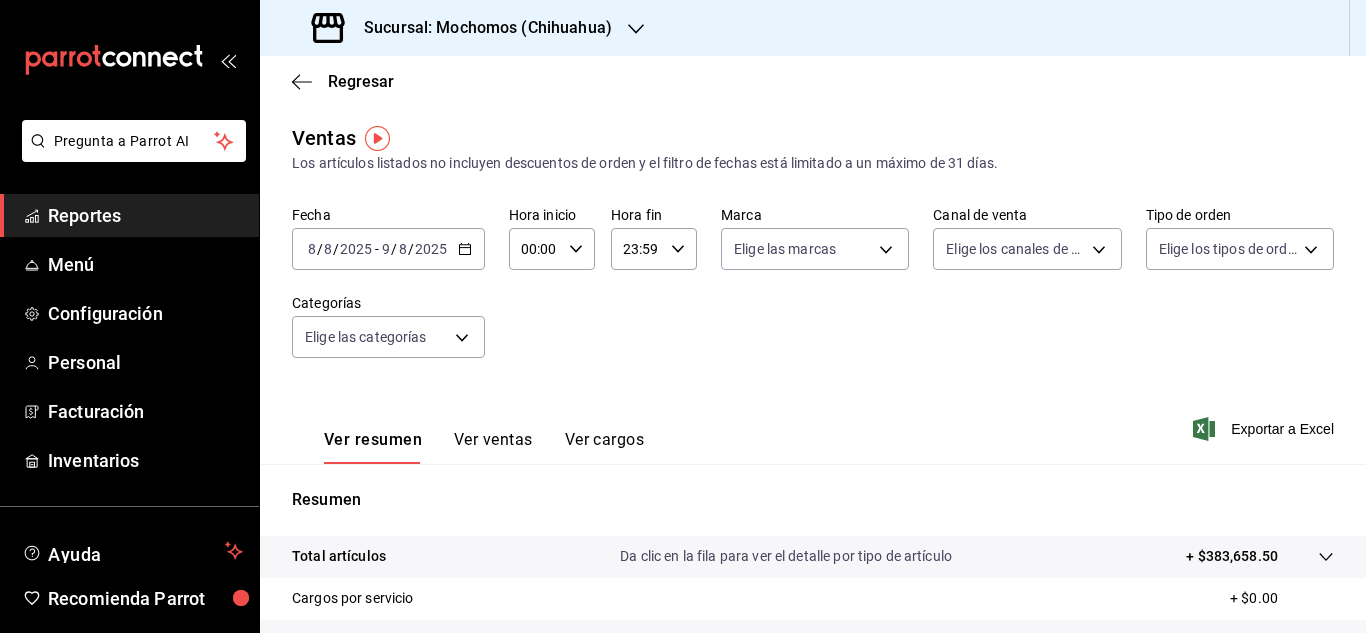 click on "/" at bounding box center (320, 249) 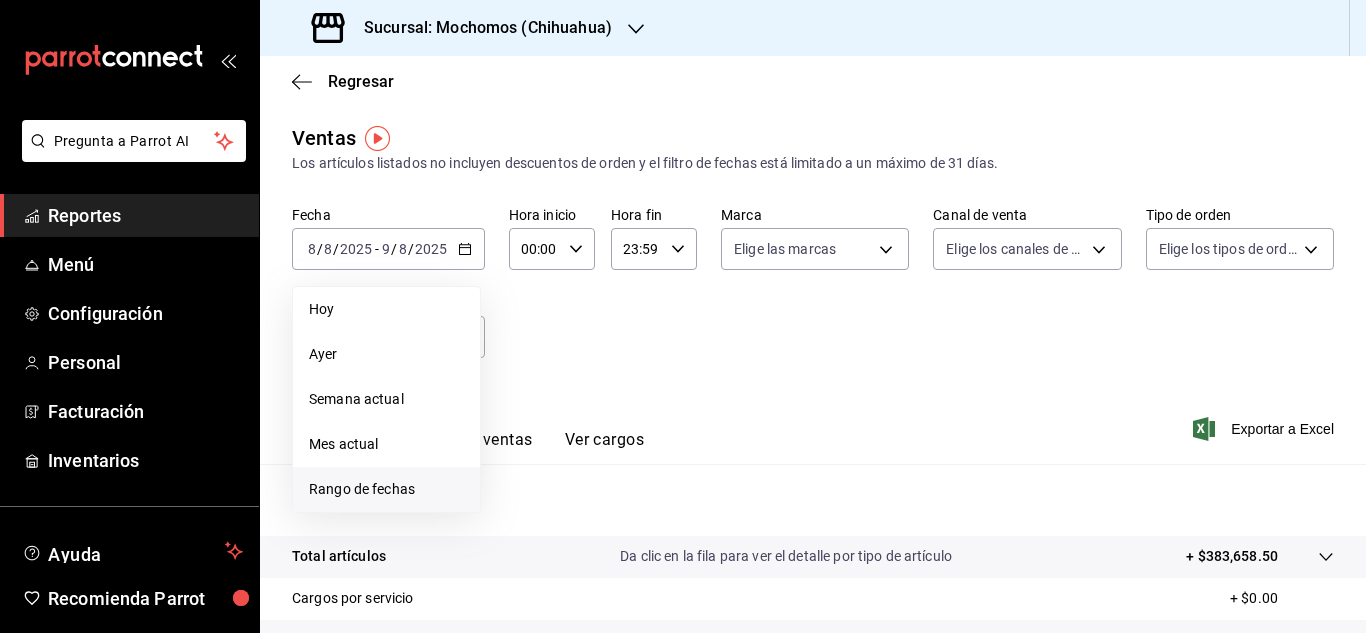 click on "Rango de fechas" at bounding box center [386, 489] 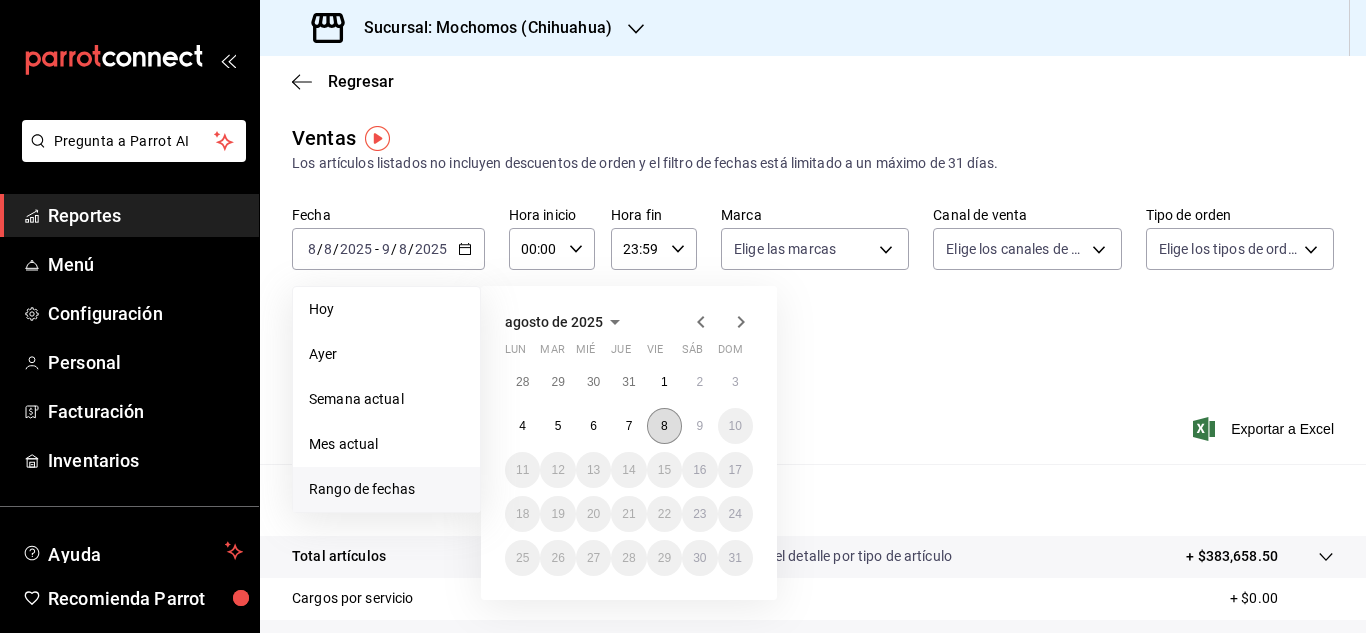 click on "8" at bounding box center [664, 426] 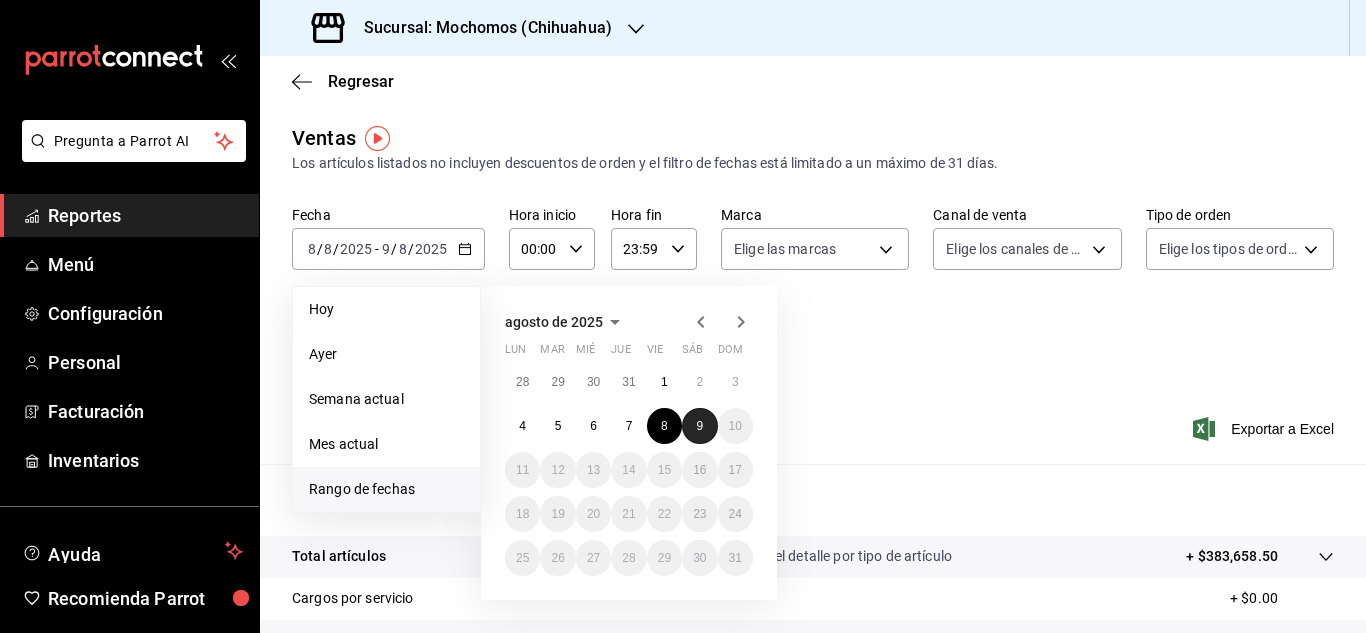 click on "9" at bounding box center (699, 426) 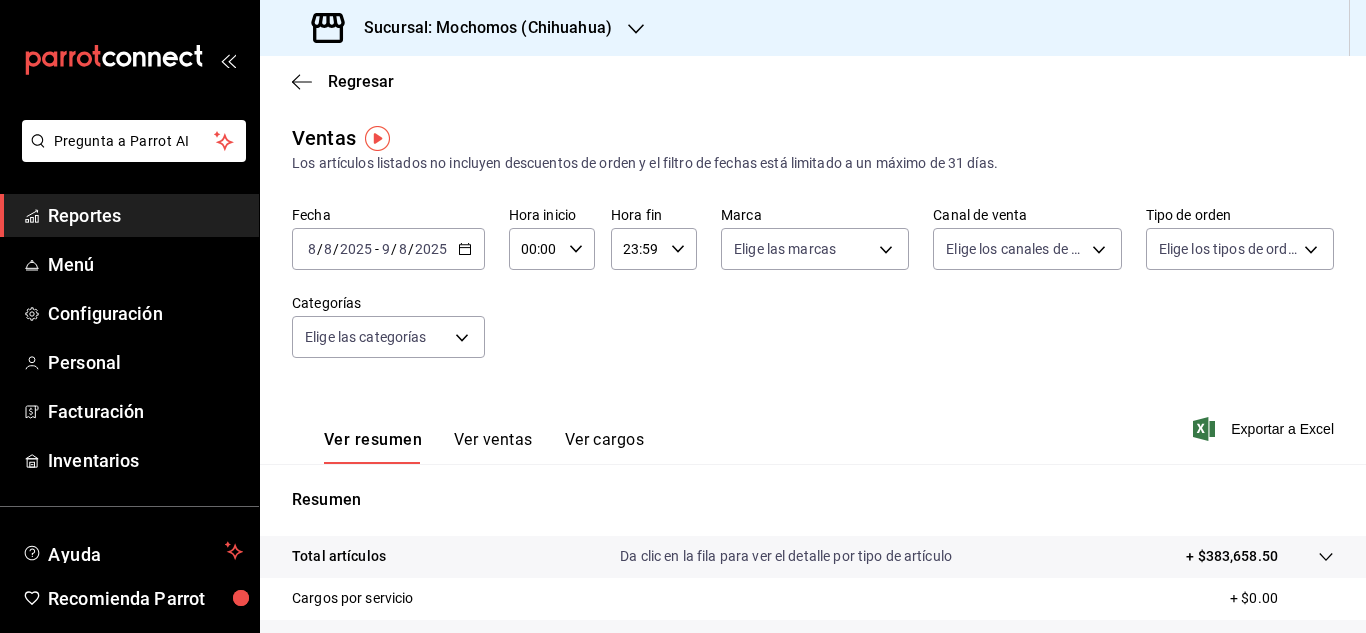 click 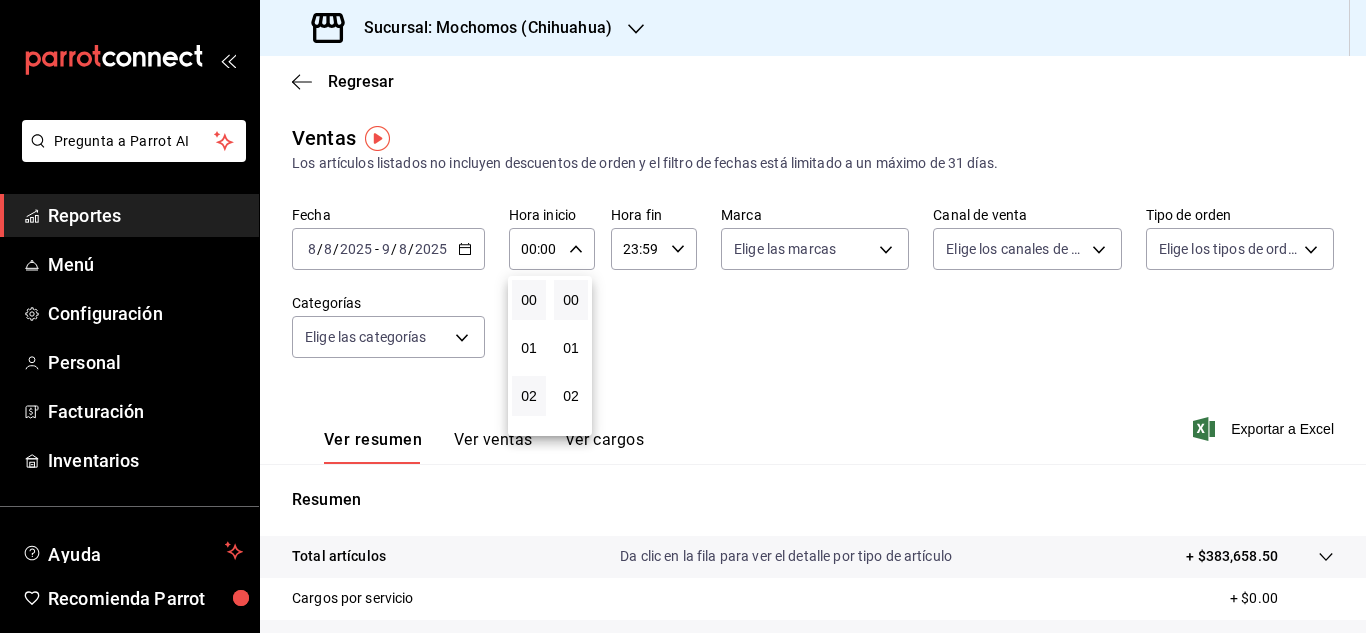 scroll, scrollTop: 100, scrollLeft: 0, axis: vertical 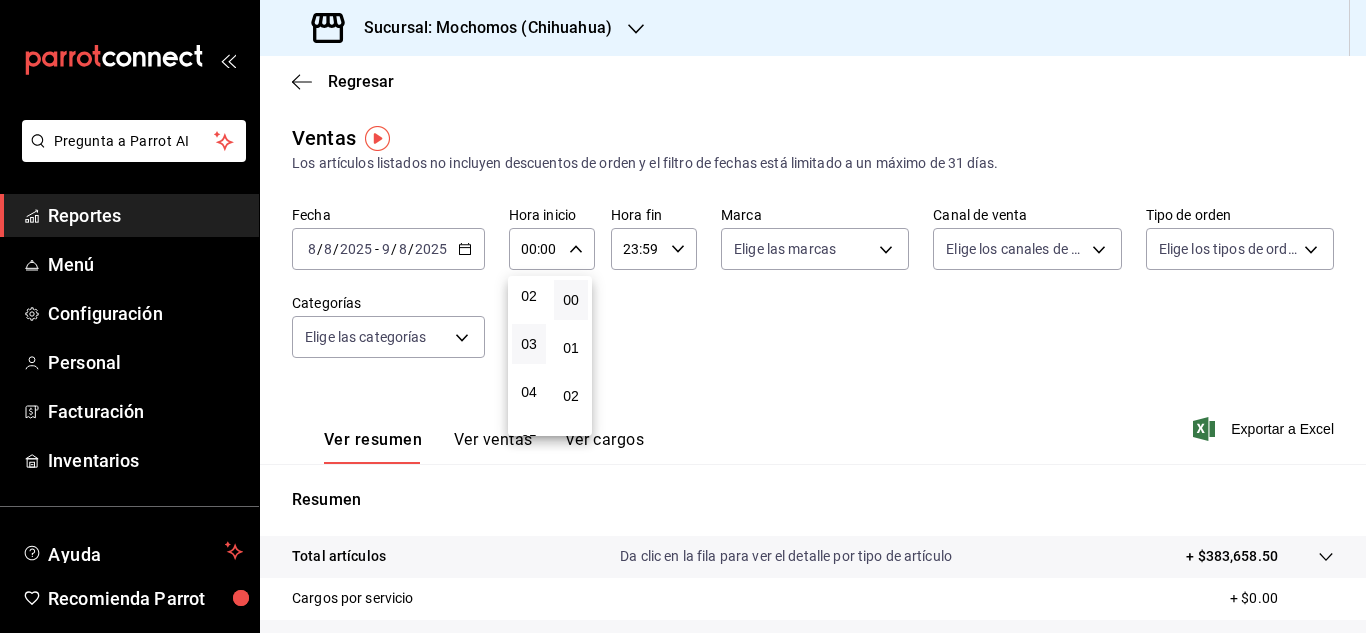 click on "03" at bounding box center [529, 344] 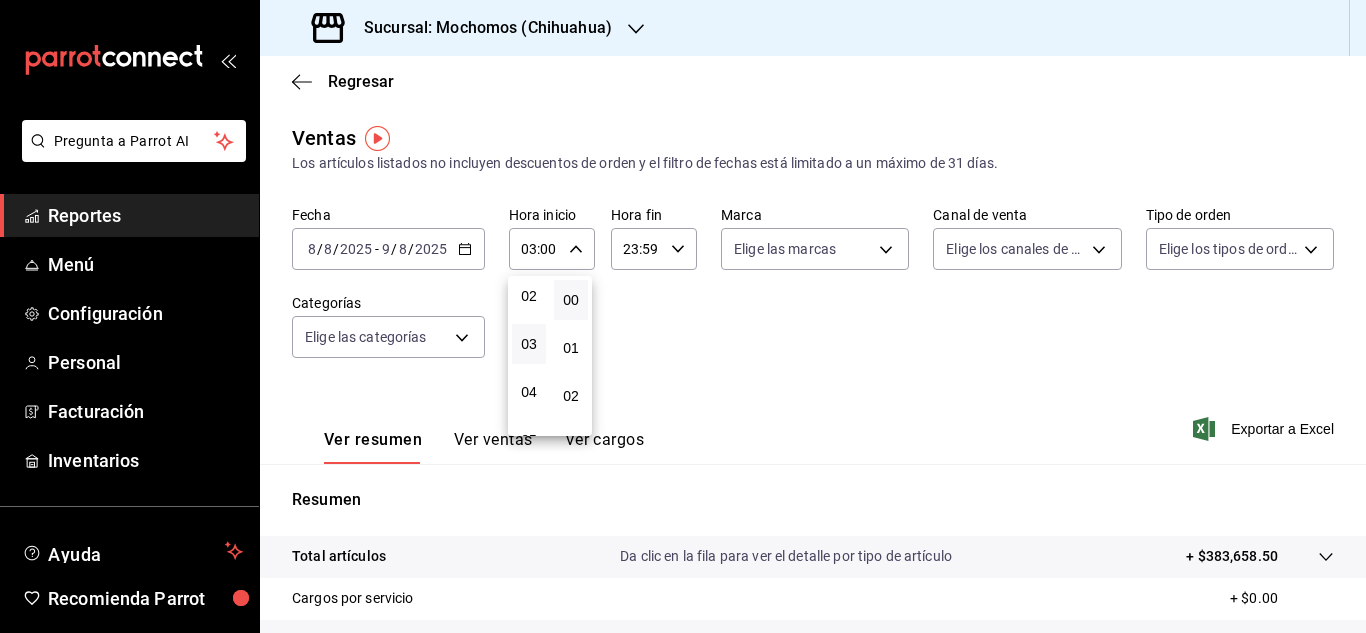 drag, startPoint x: 1352, startPoint y: 315, endPoint x: 1352, endPoint y: 376, distance: 61 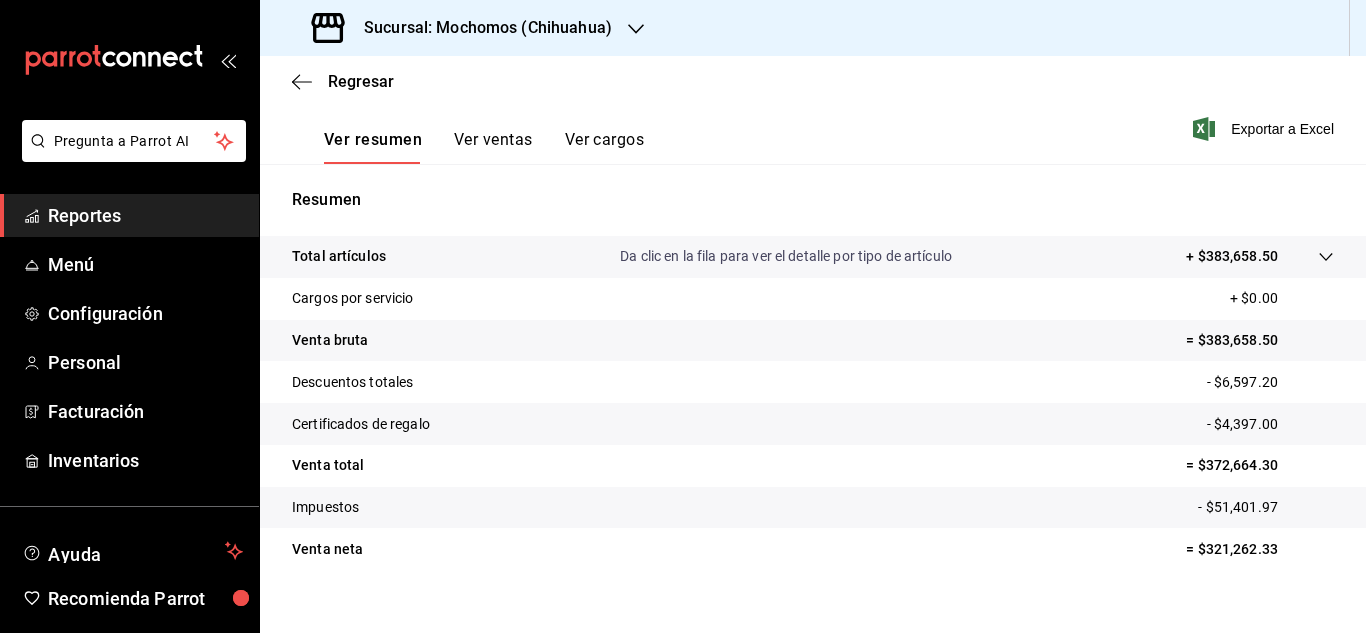 scroll, scrollTop: 297, scrollLeft: 0, axis: vertical 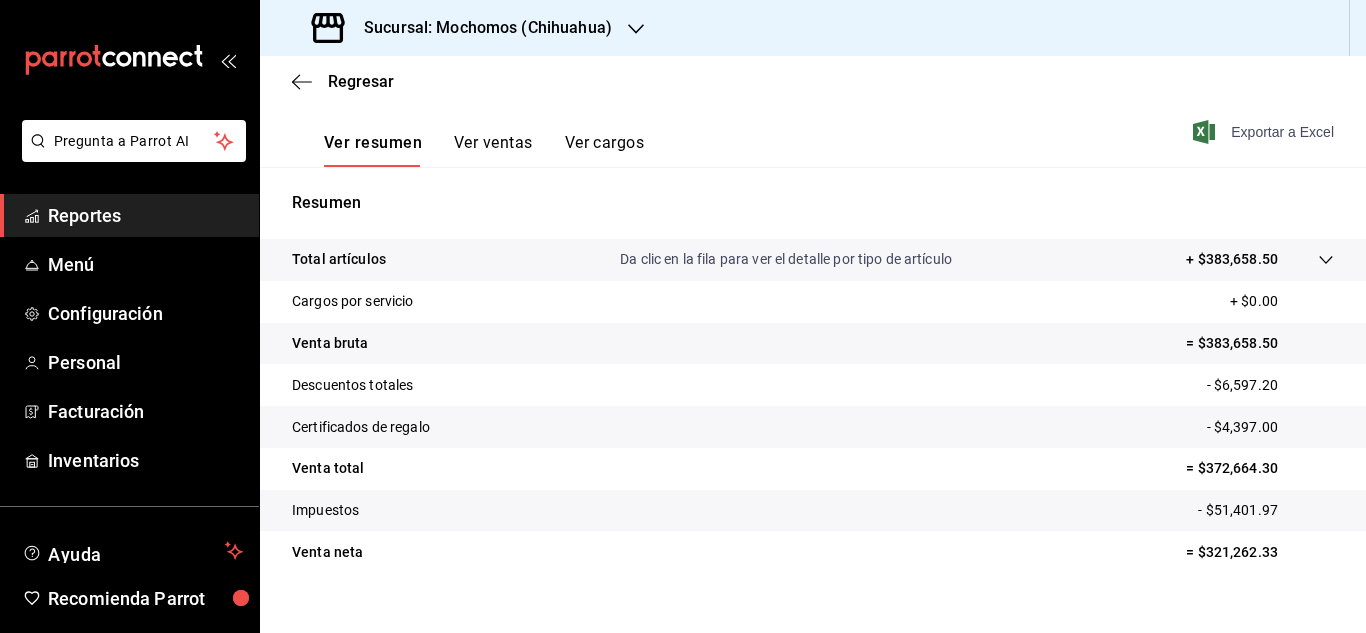 click 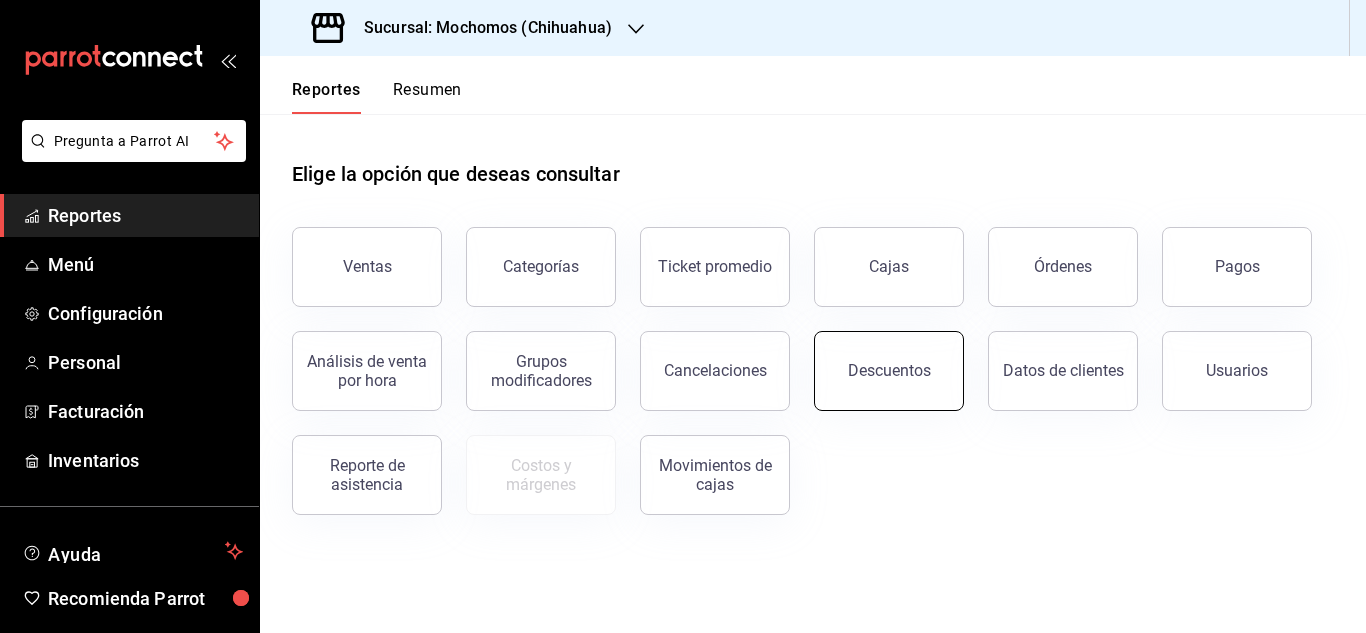 click on "Descuentos" at bounding box center (889, 370) 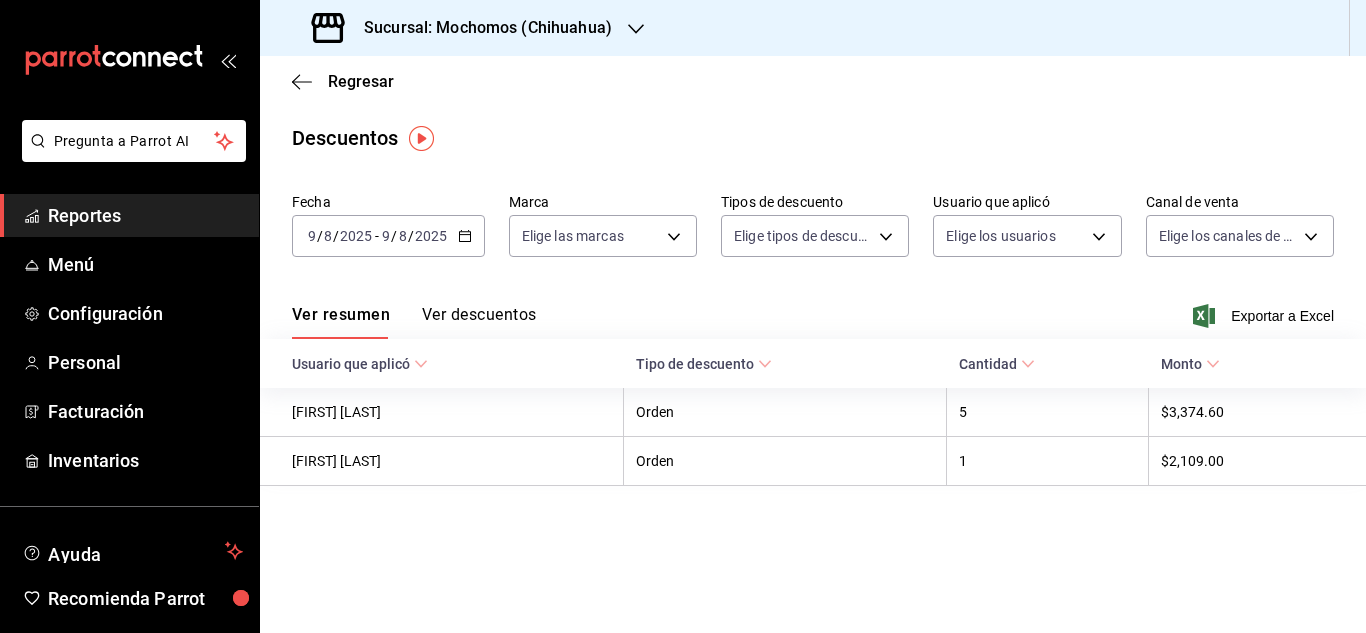 click on "9" at bounding box center [312, 236] 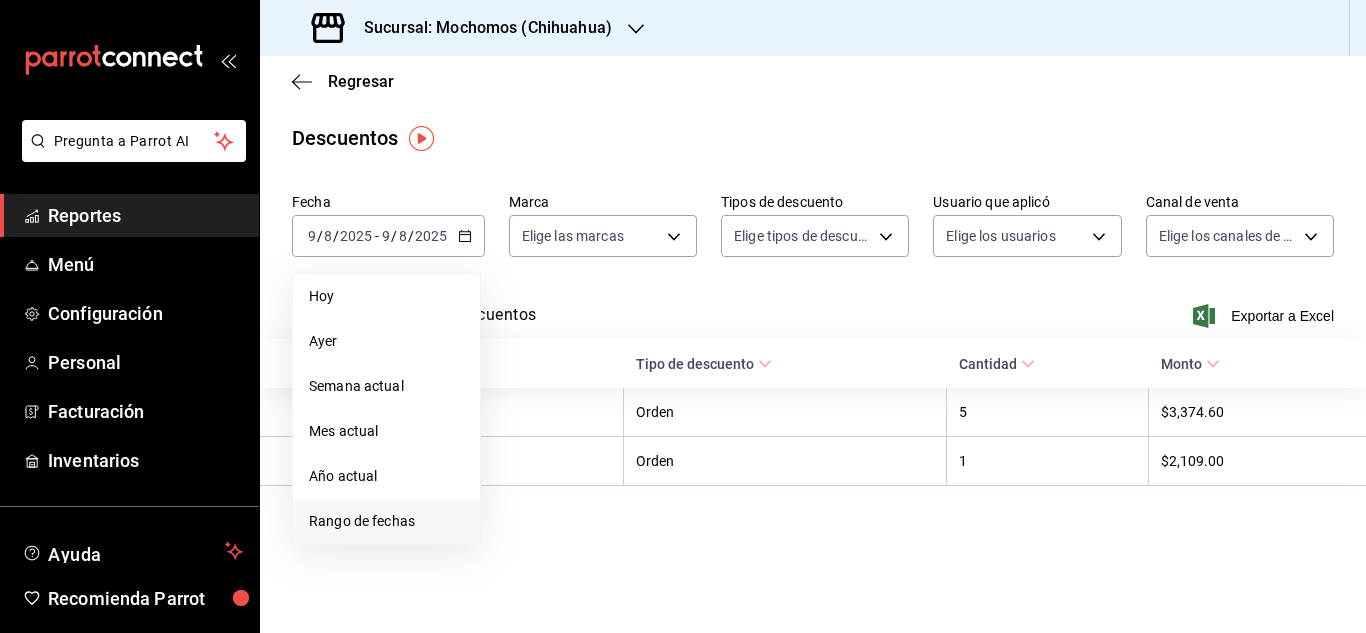 click on "Rango de fechas" at bounding box center [386, 521] 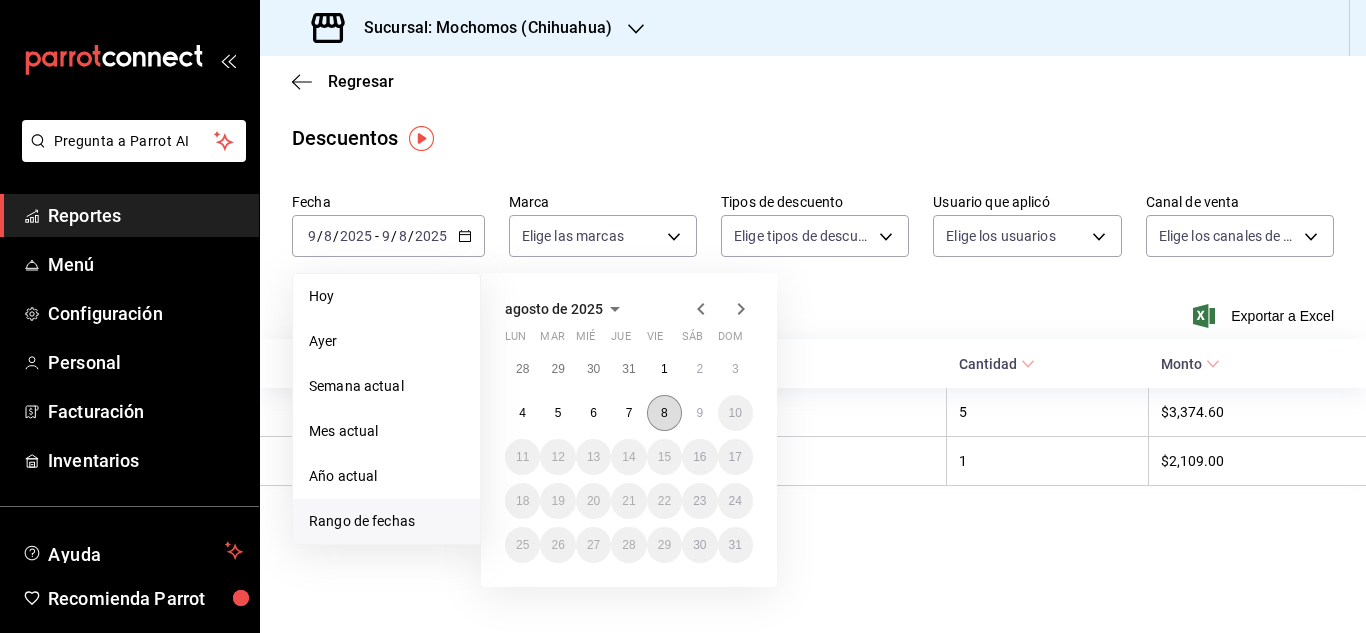 click on "8" at bounding box center (664, 413) 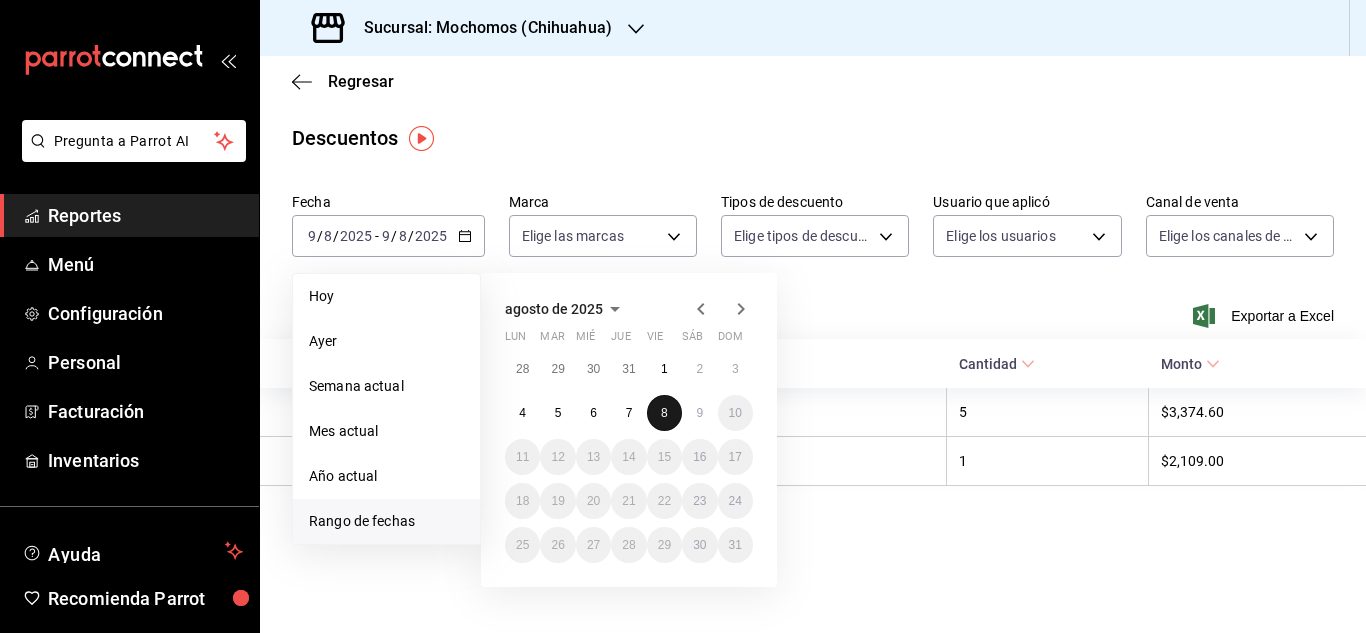 click on "8" at bounding box center [664, 413] 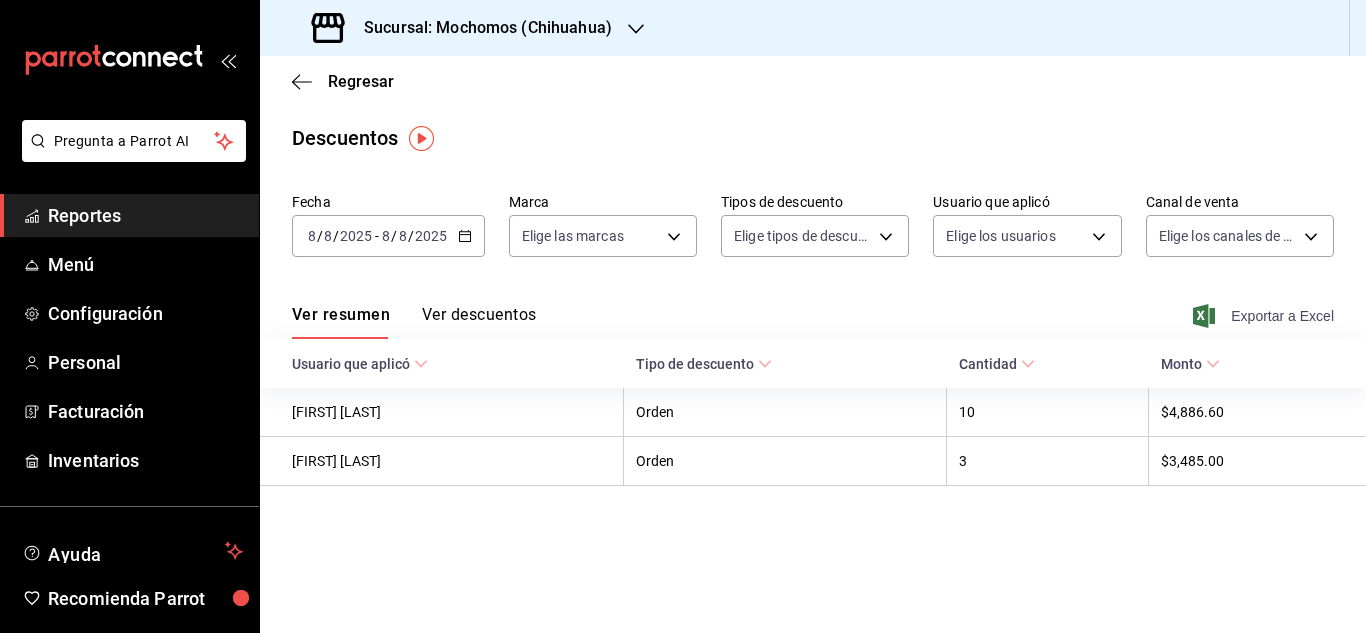 click 